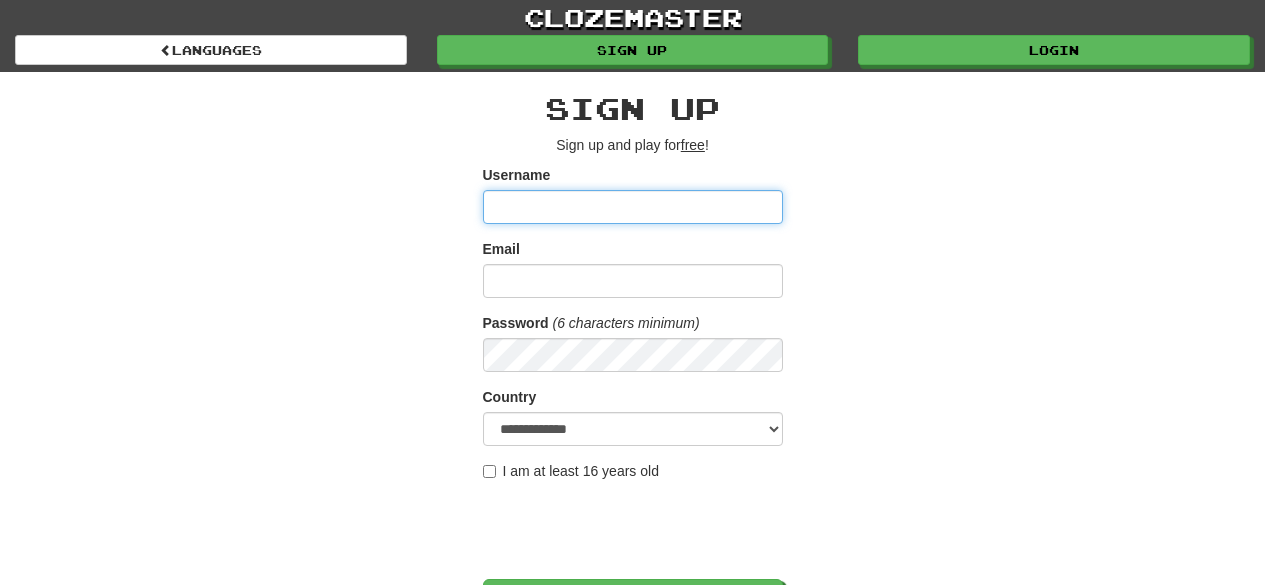 scroll, scrollTop: 0, scrollLeft: 0, axis: both 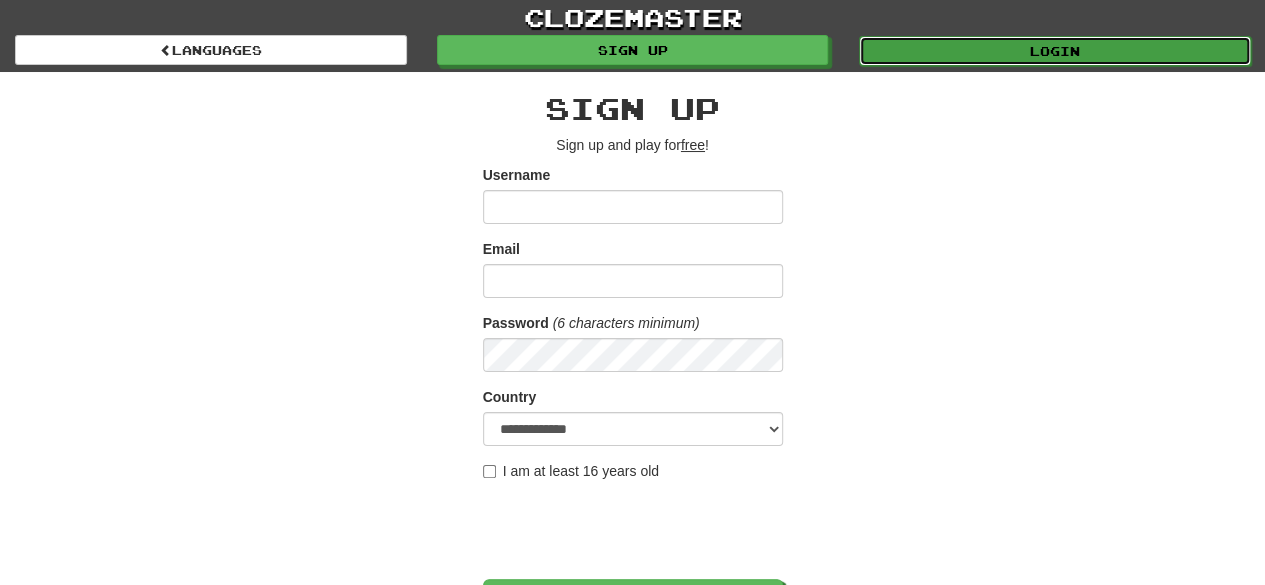 click on "Login" at bounding box center [1055, 51] 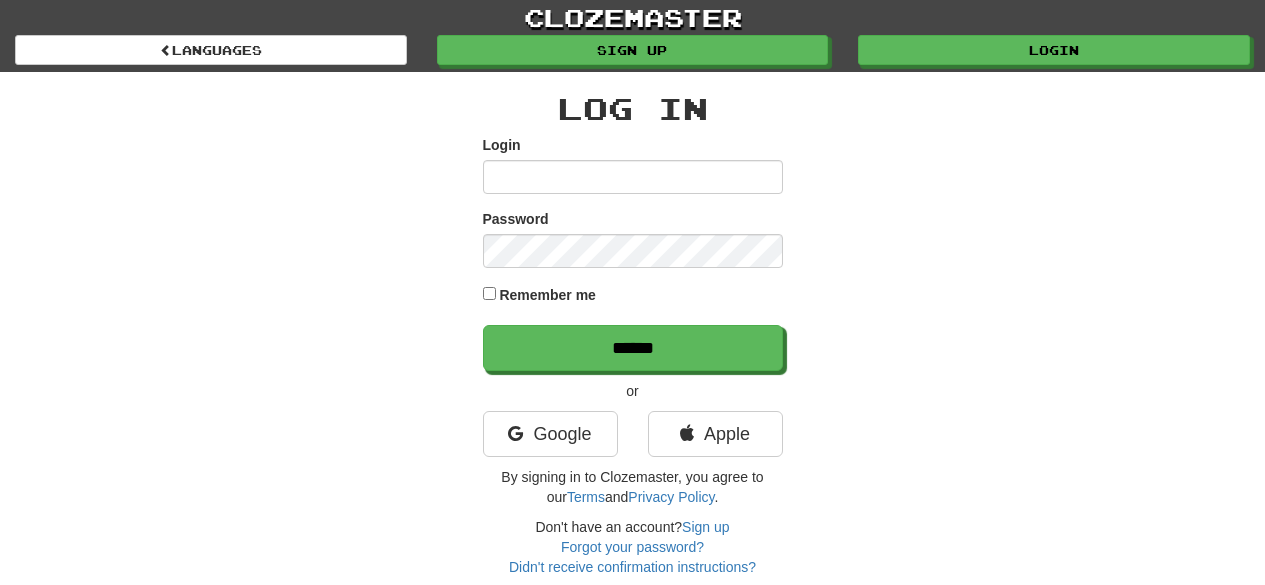 scroll, scrollTop: 0, scrollLeft: 0, axis: both 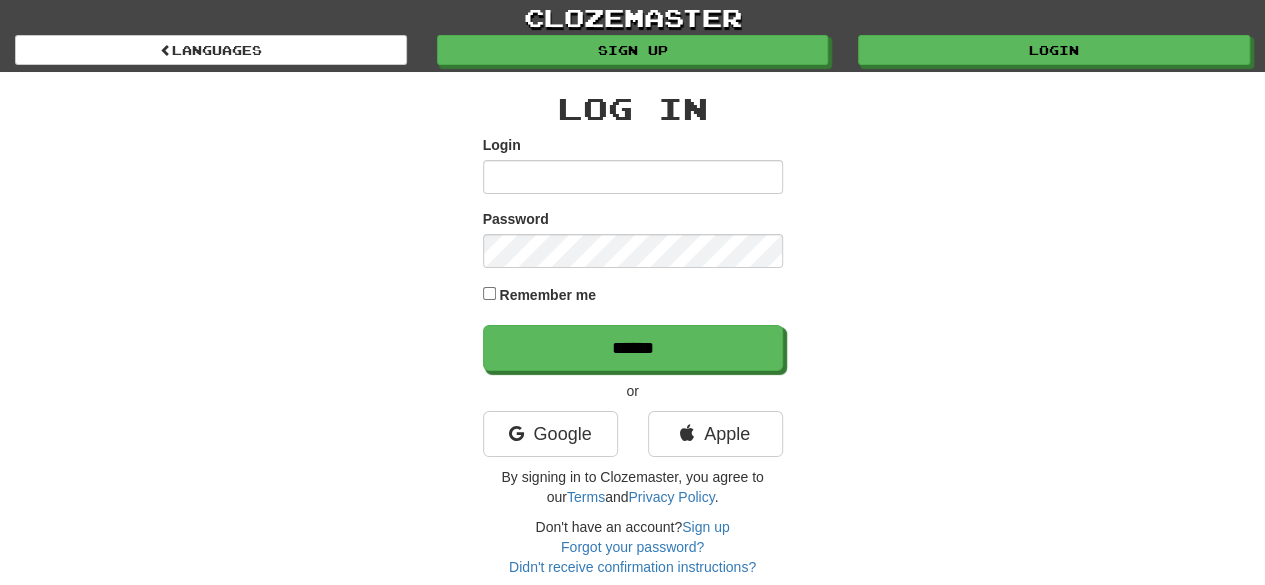 type on "*******" 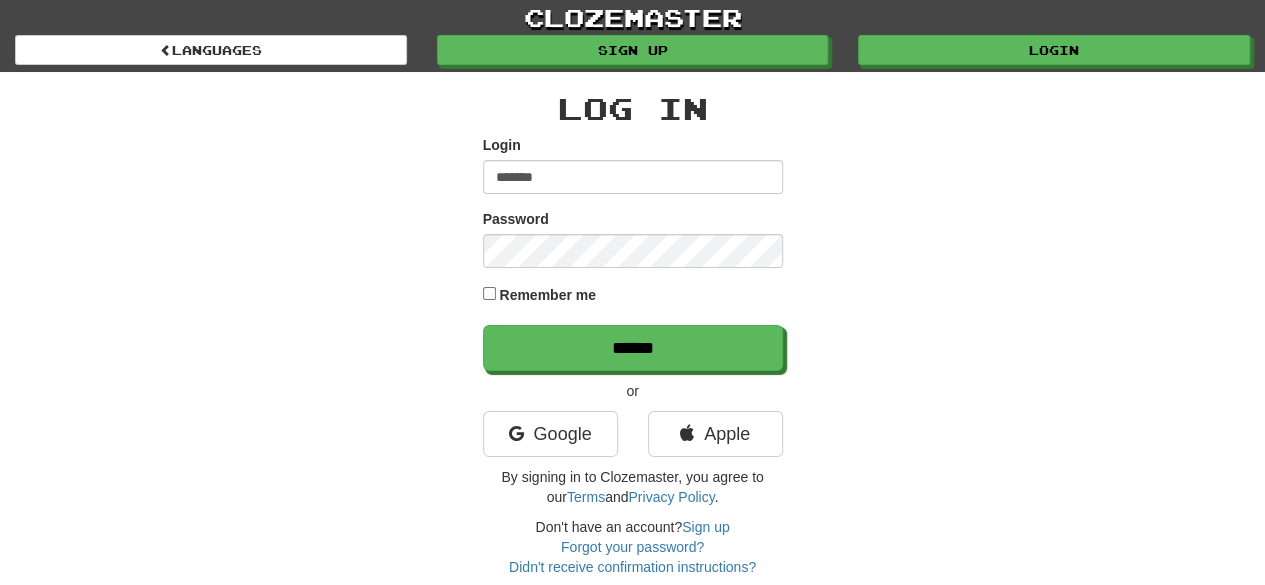 click on "Remember me" at bounding box center (547, 295) 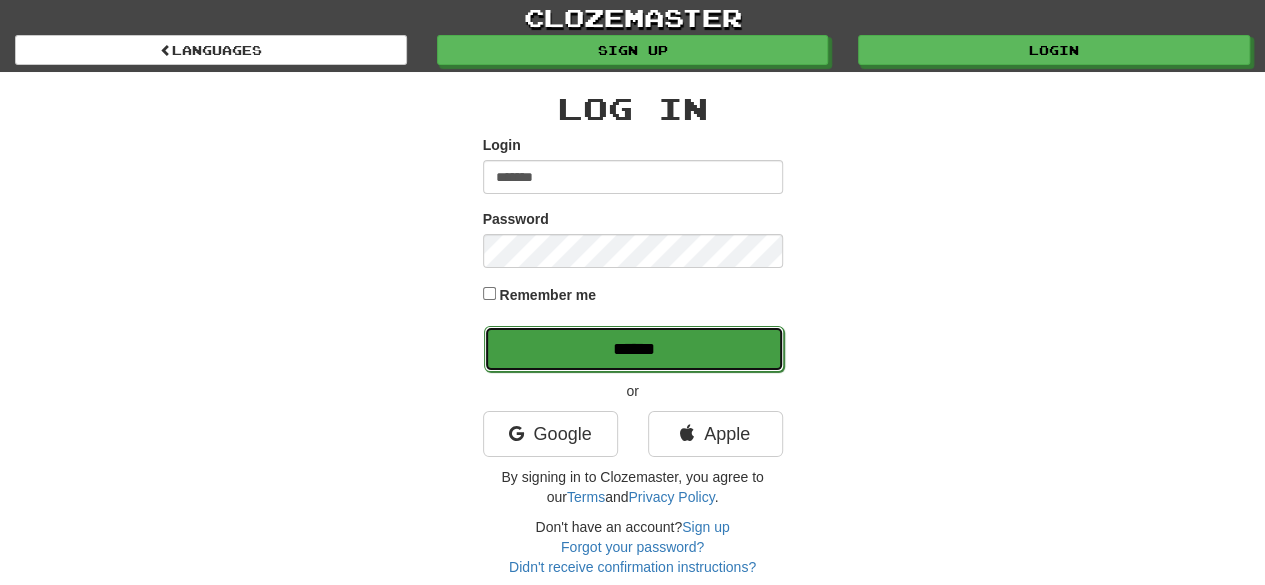 click on "******" at bounding box center [634, 349] 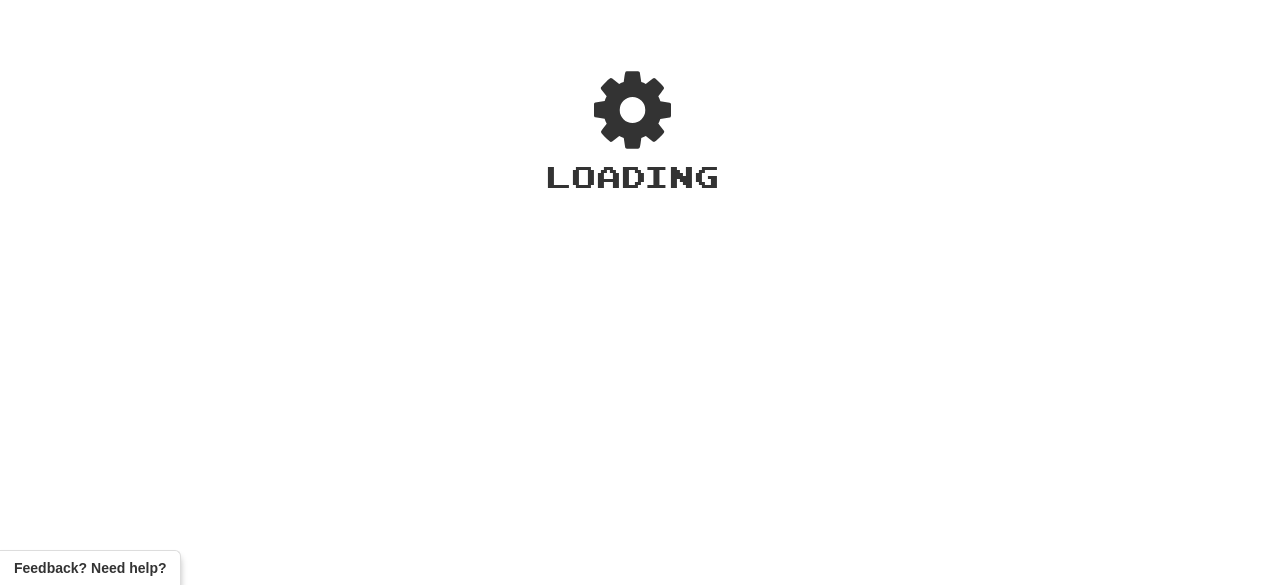 scroll, scrollTop: 0, scrollLeft: 0, axis: both 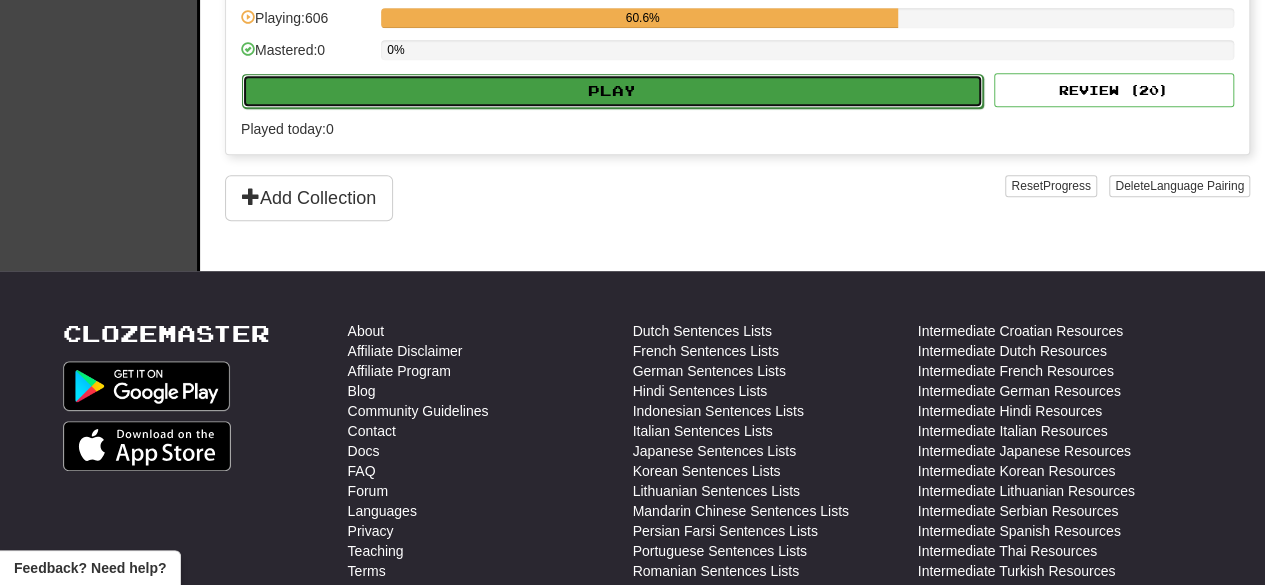 click on "Play" at bounding box center (612, 91) 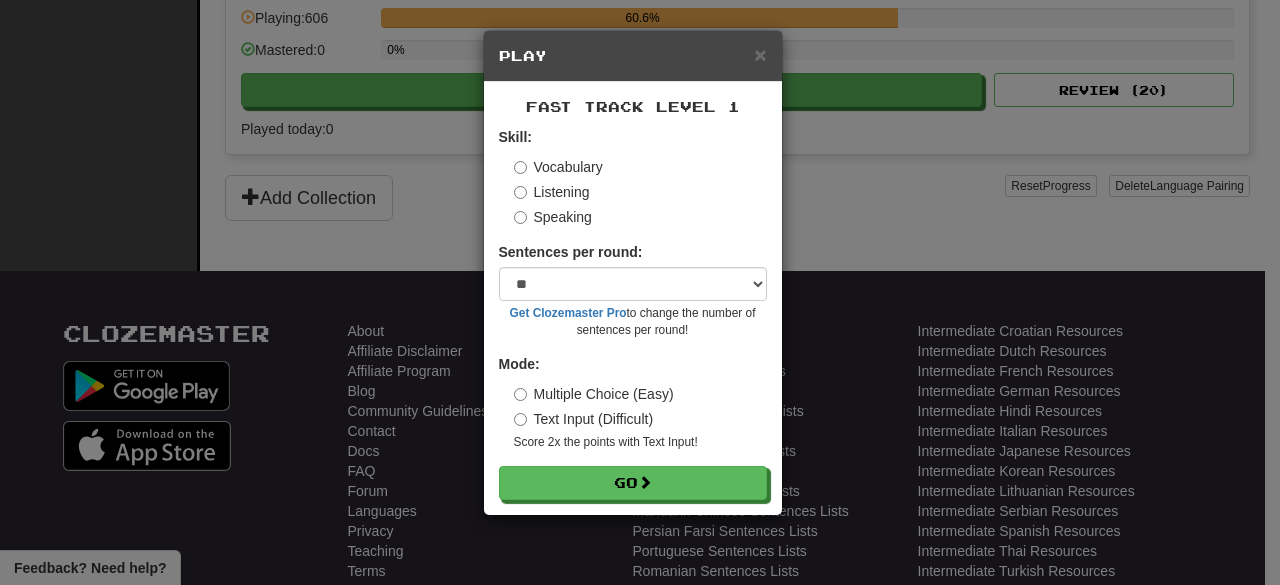 click on "Multiple Choice (Easy)" at bounding box center [594, 394] 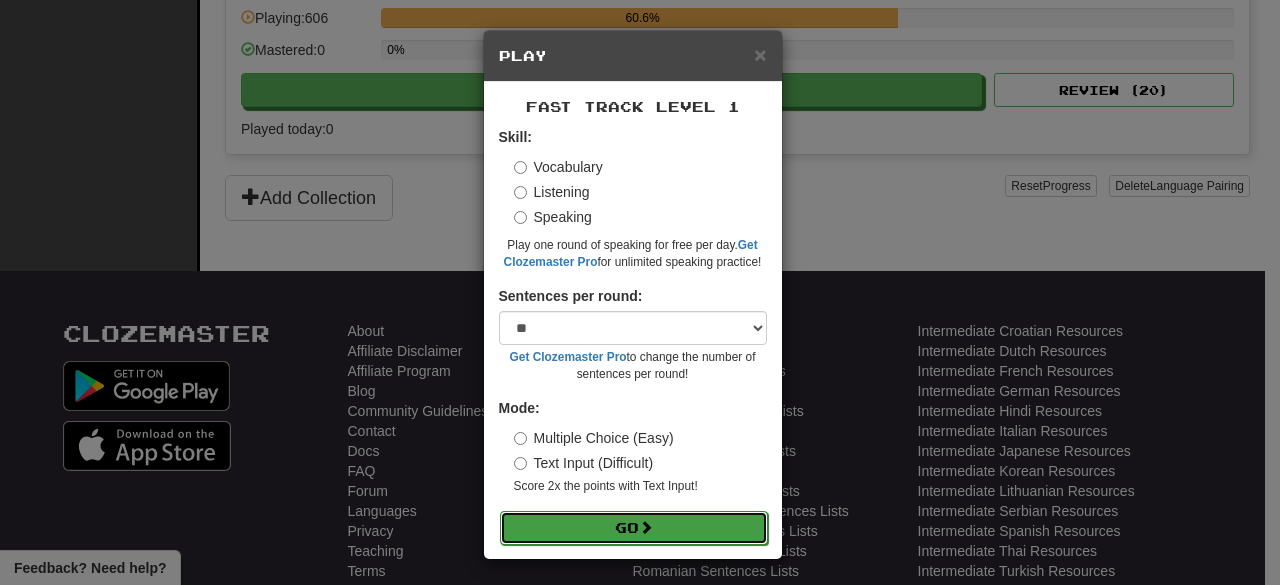 click on "Go" at bounding box center [634, 528] 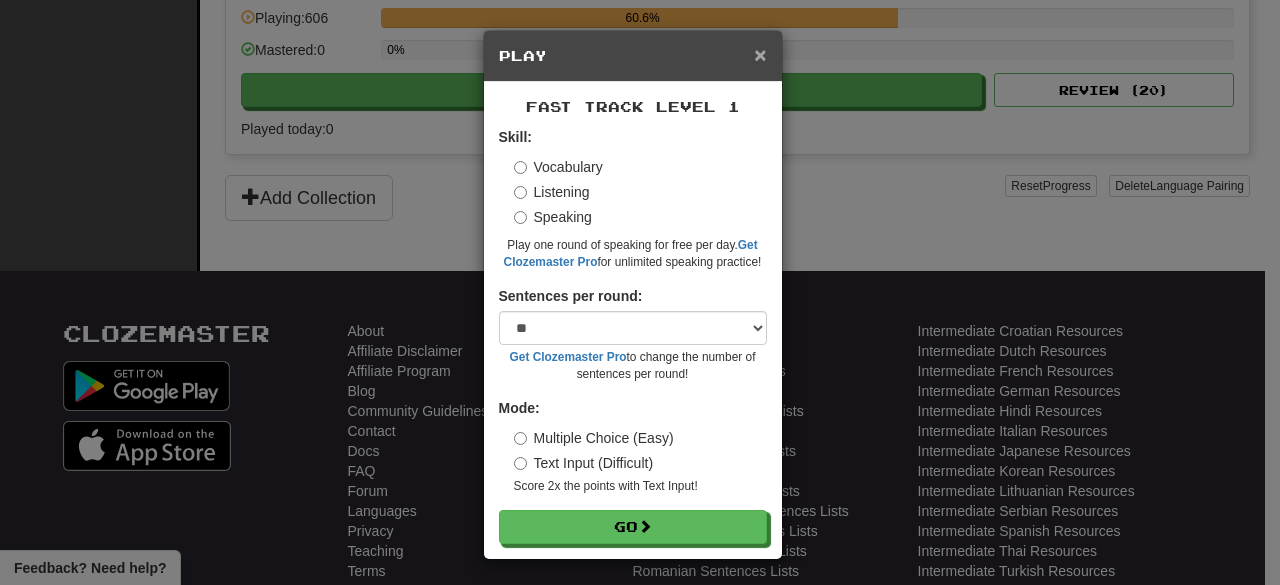 click on "×" at bounding box center [760, 54] 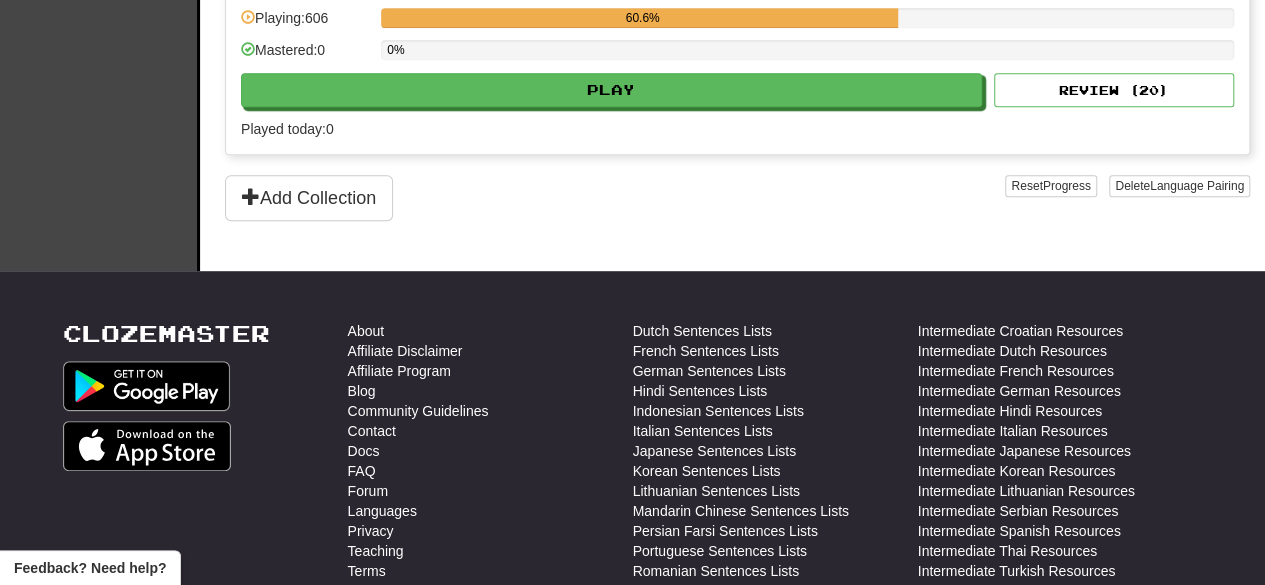 scroll, scrollTop: 0, scrollLeft: 0, axis: both 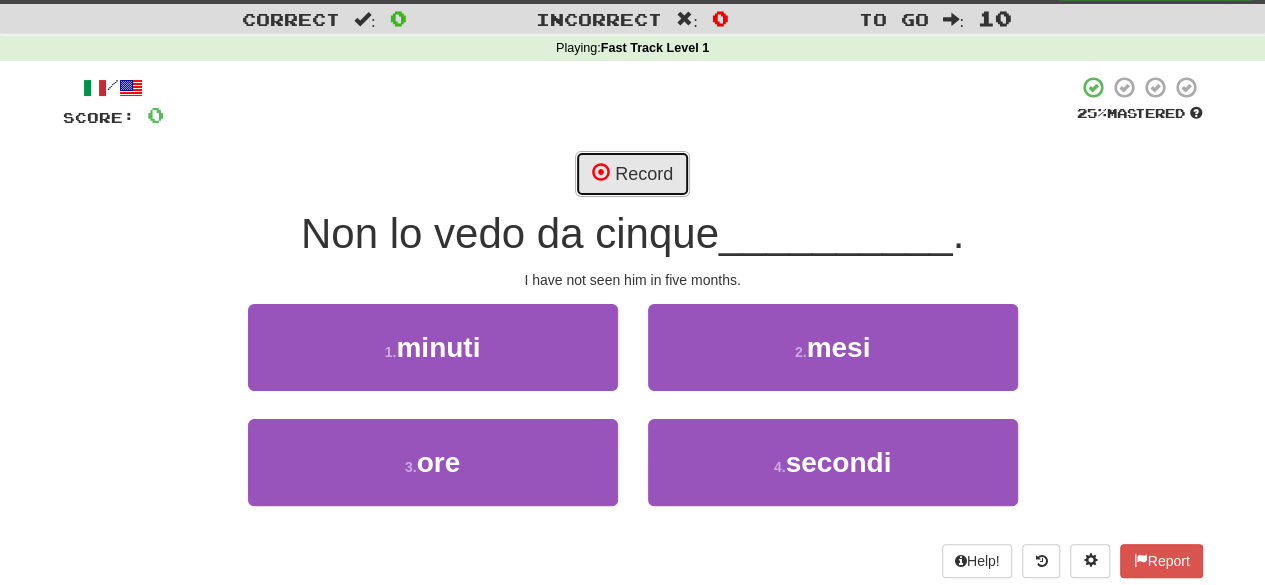 click on "Record" at bounding box center [632, 174] 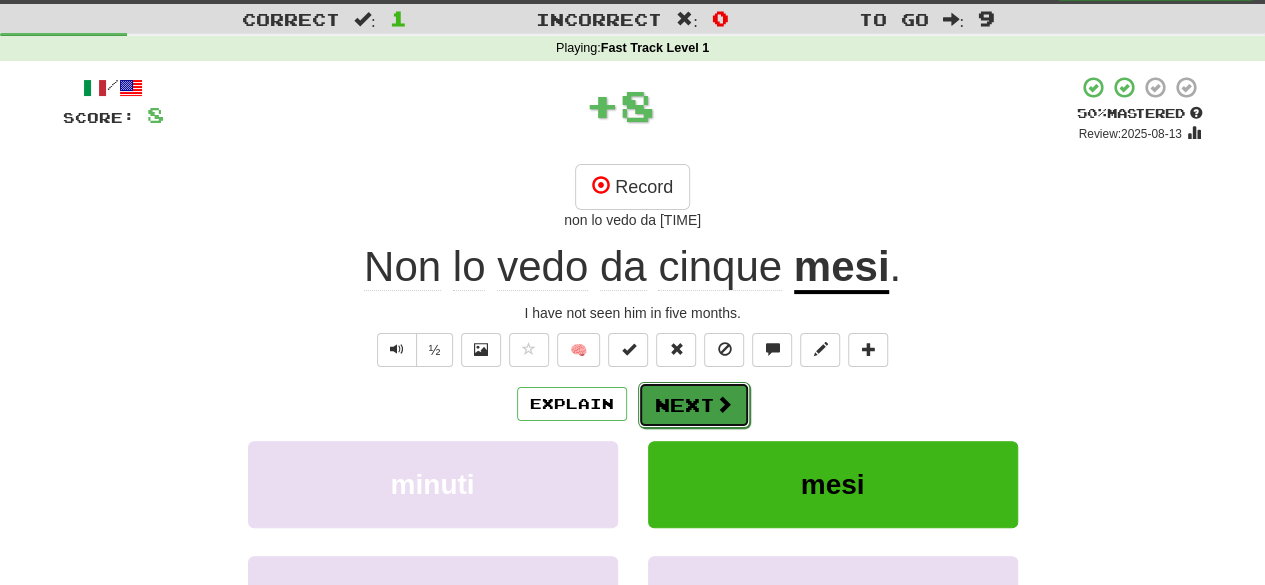 click on "Next" at bounding box center (694, 405) 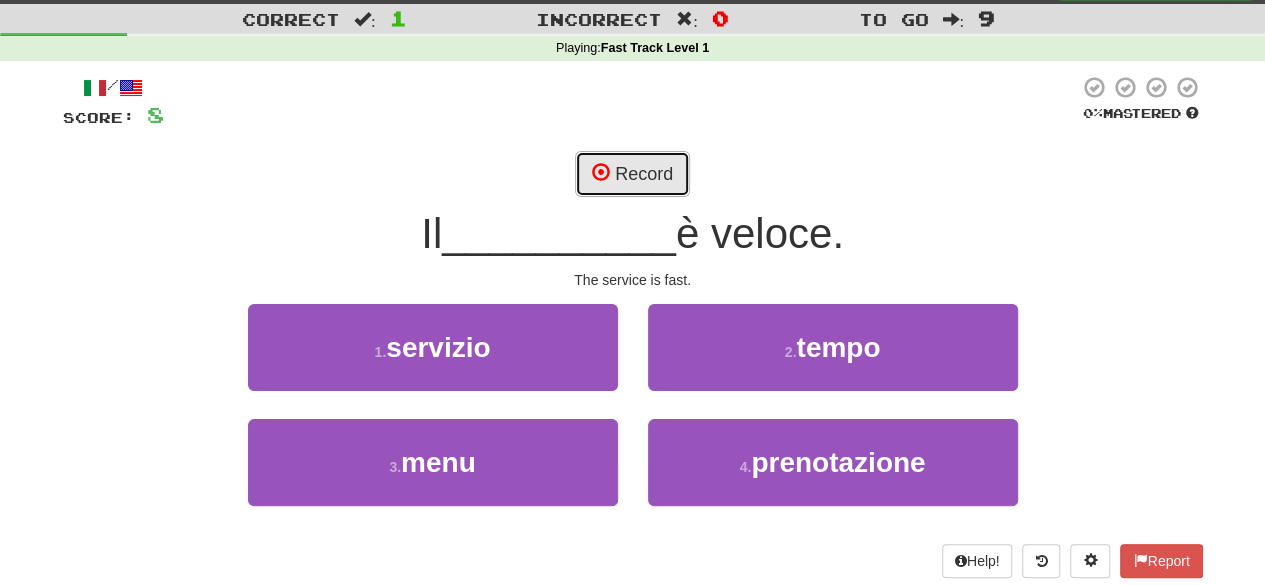click on "Record" at bounding box center (632, 174) 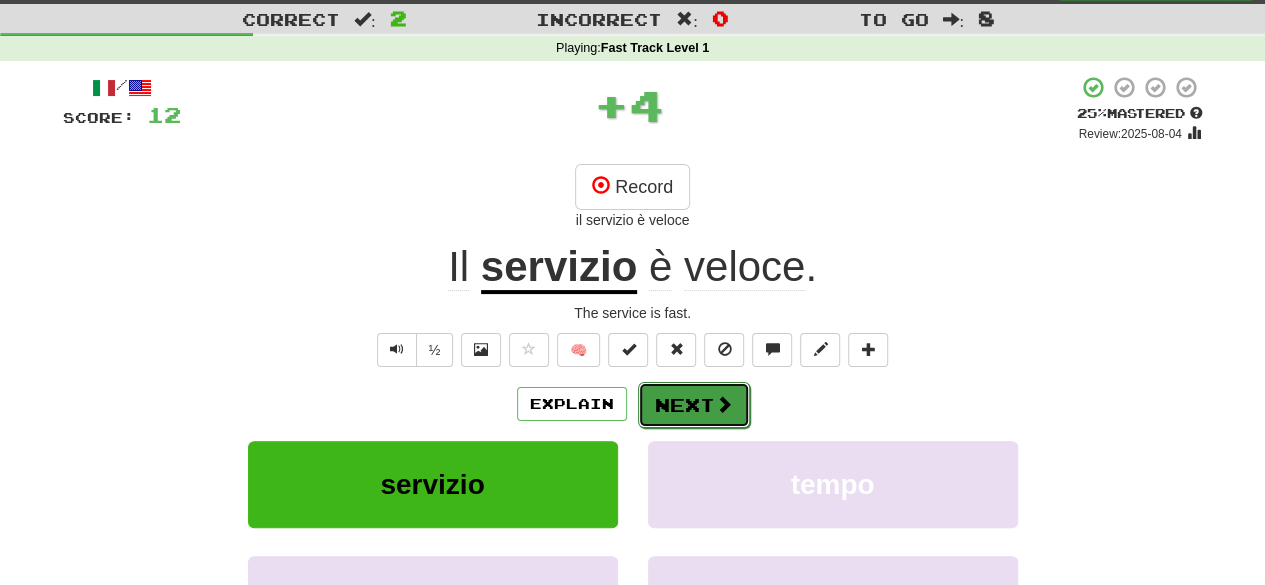 click on "Next" at bounding box center (694, 405) 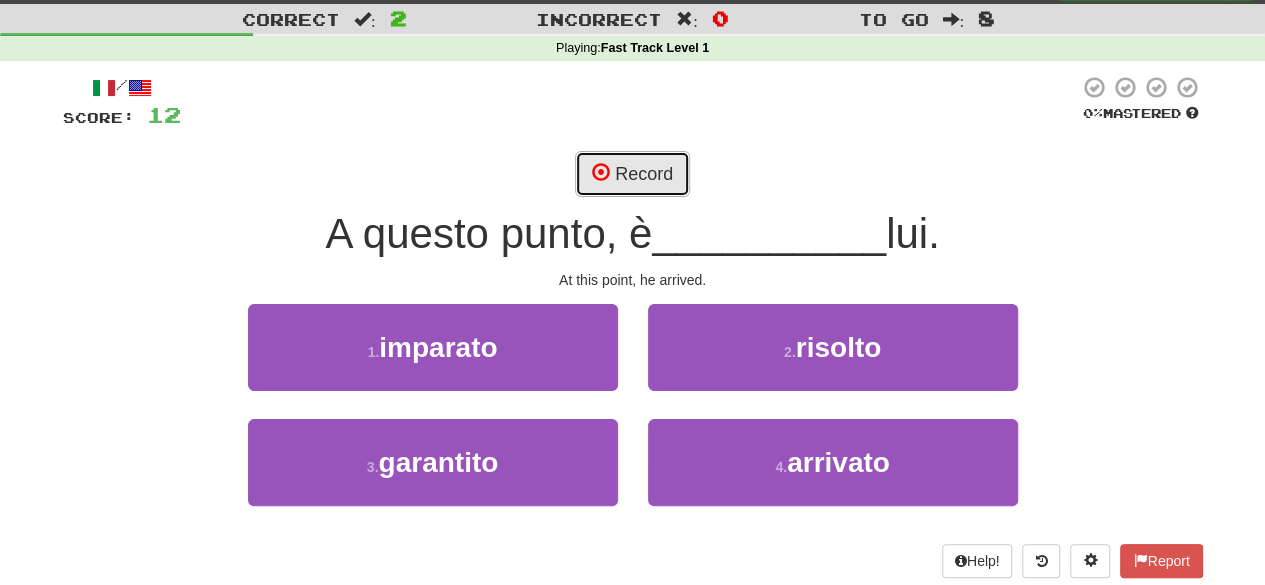 click on "Record" at bounding box center [632, 174] 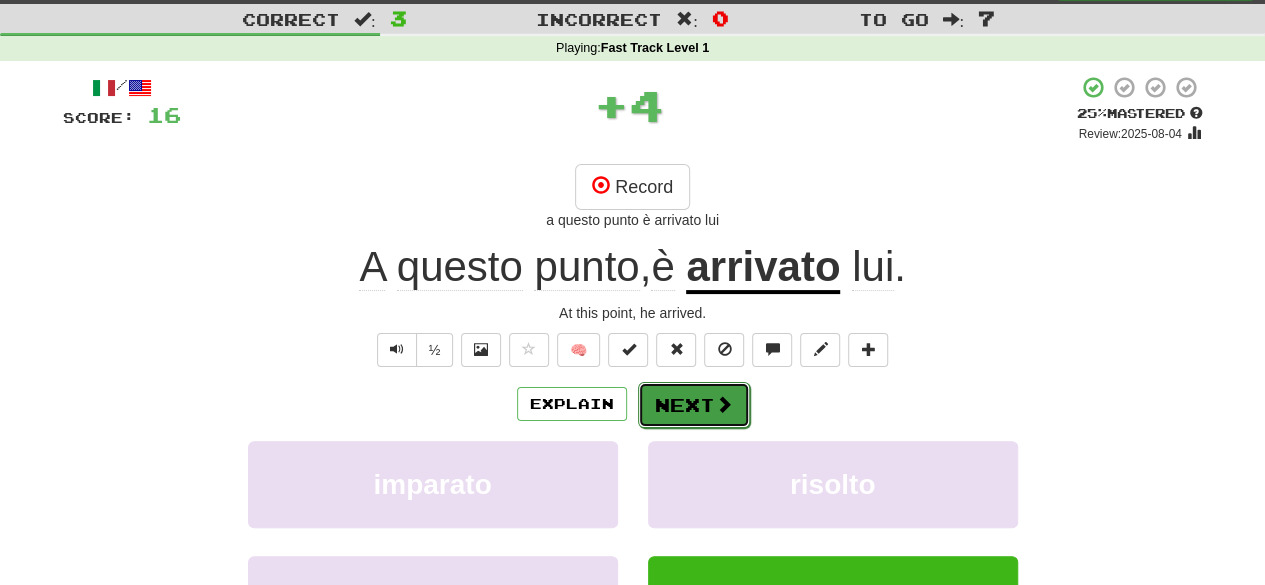 click on "Next" at bounding box center [694, 405] 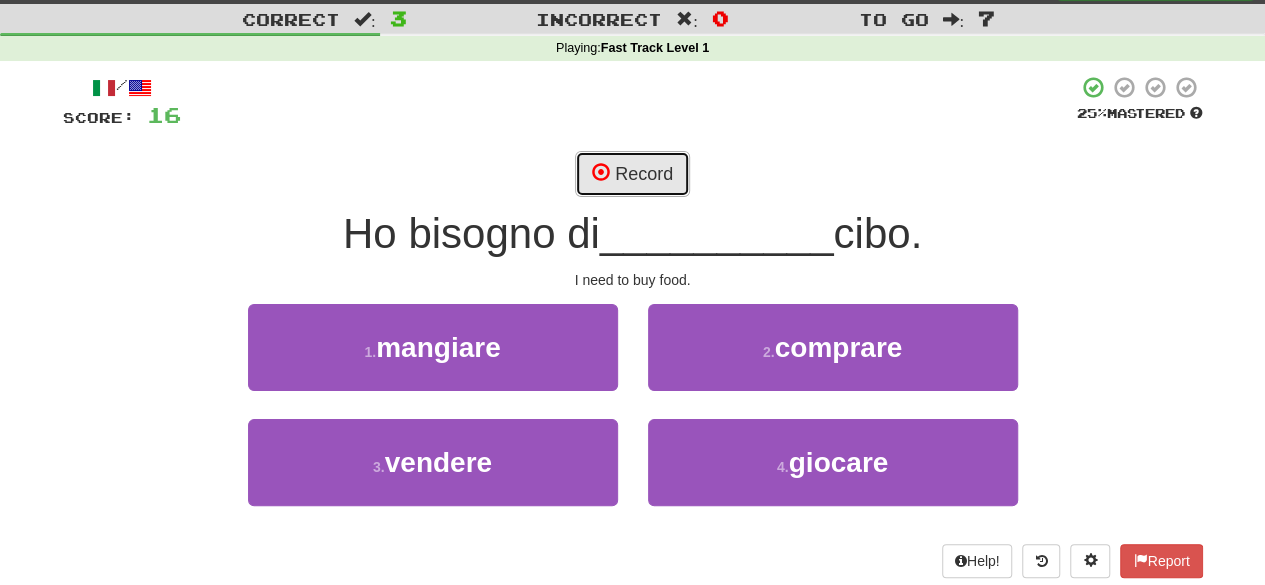 click on "Record" at bounding box center [632, 174] 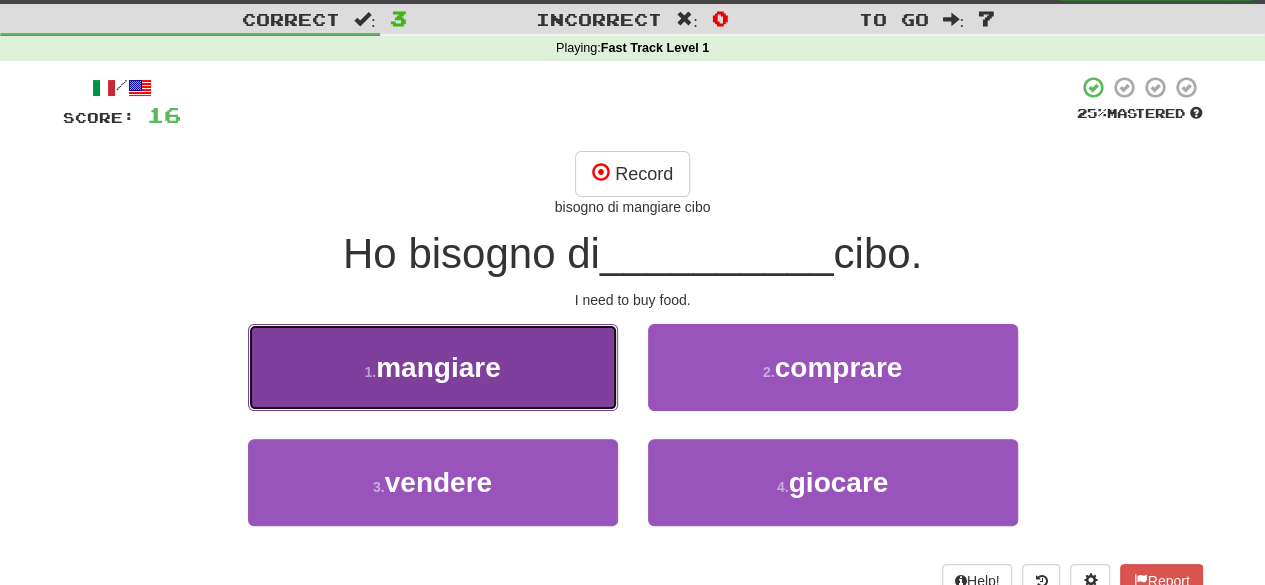 click on "1 .  mangiare" at bounding box center [433, 367] 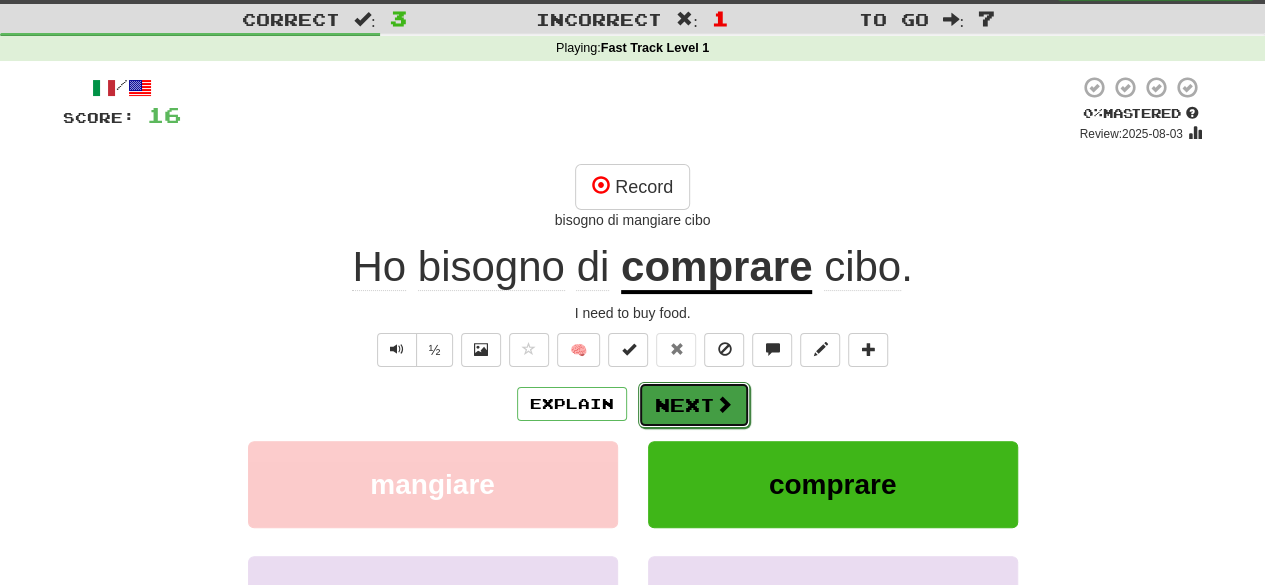 click at bounding box center (724, 404) 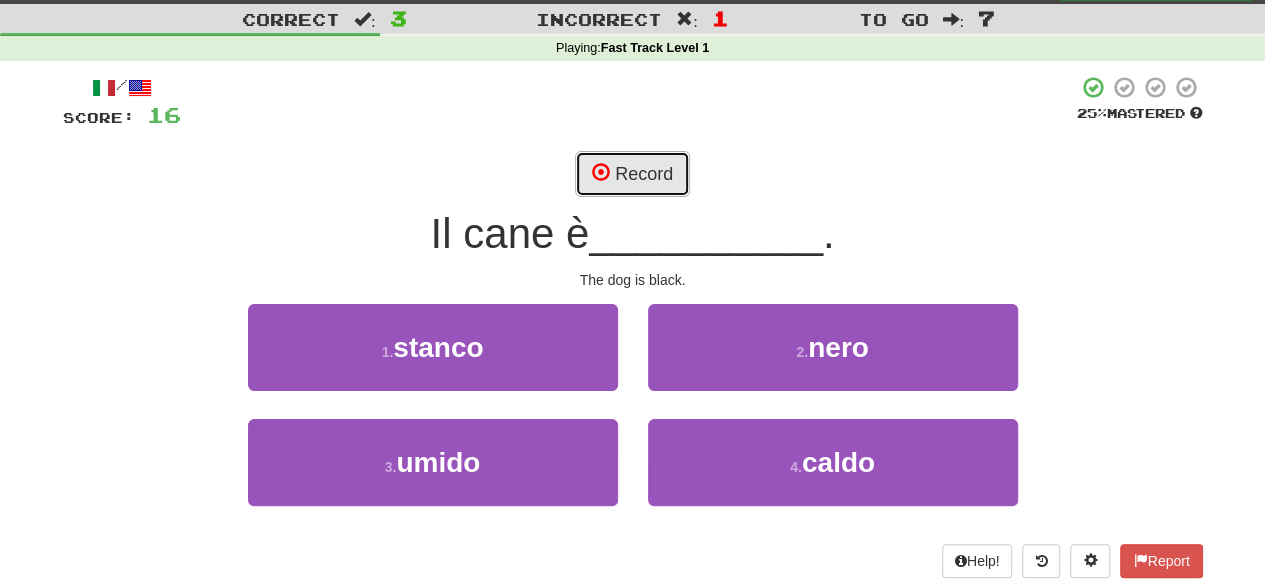 click on "Record" at bounding box center [632, 174] 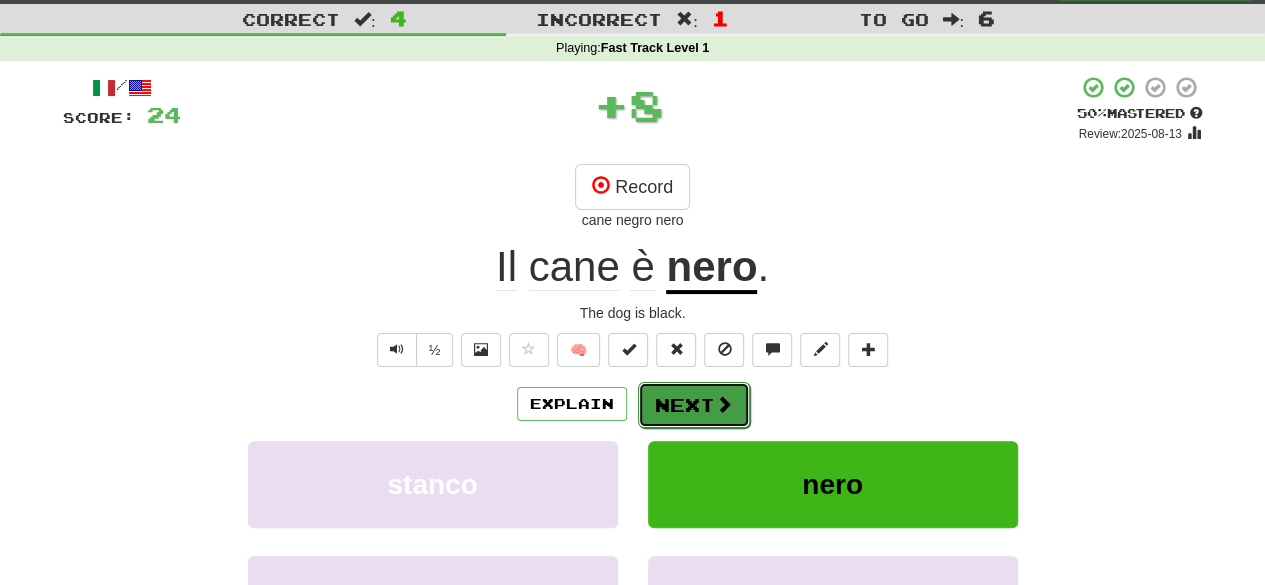 click on "Next" at bounding box center (694, 405) 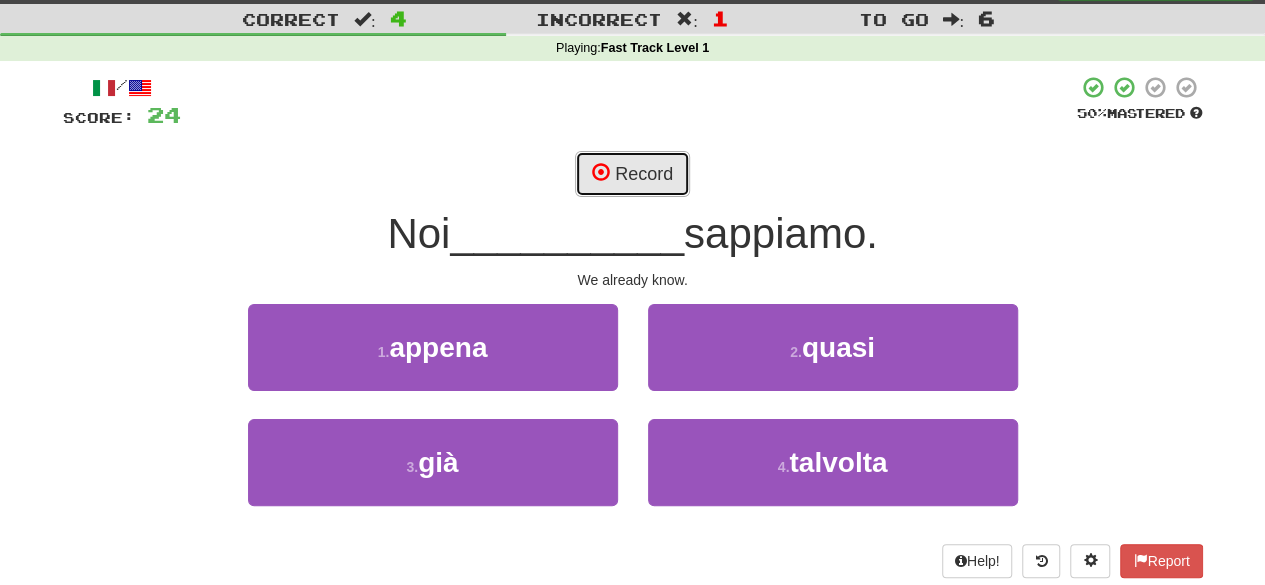 click on "Record" at bounding box center (632, 174) 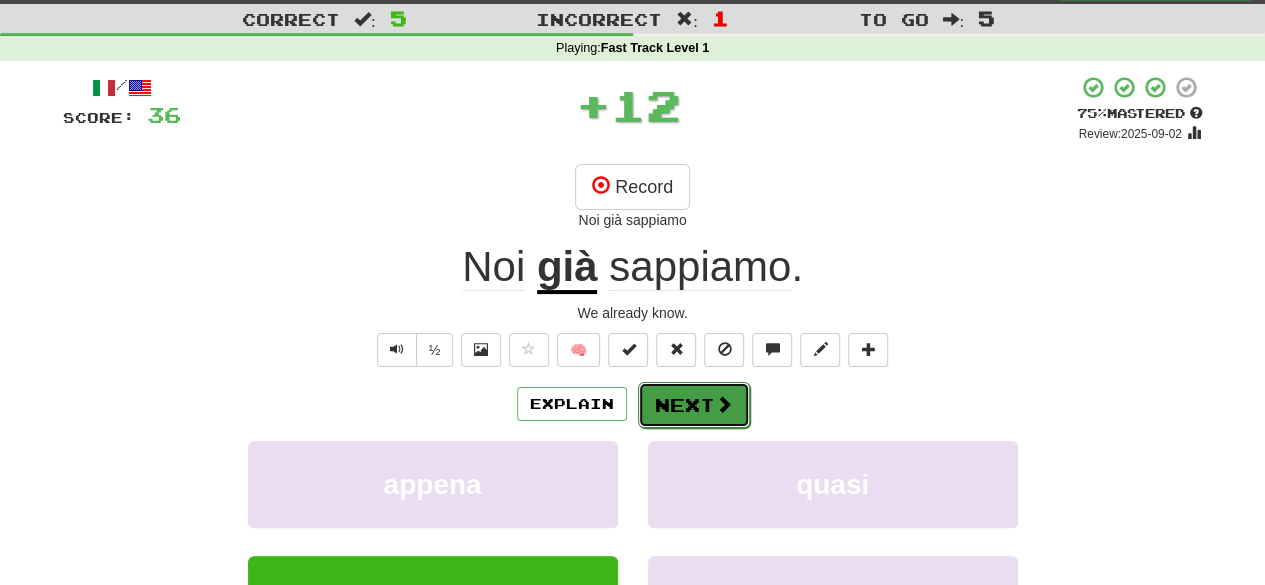 click on "Next" at bounding box center (694, 405) 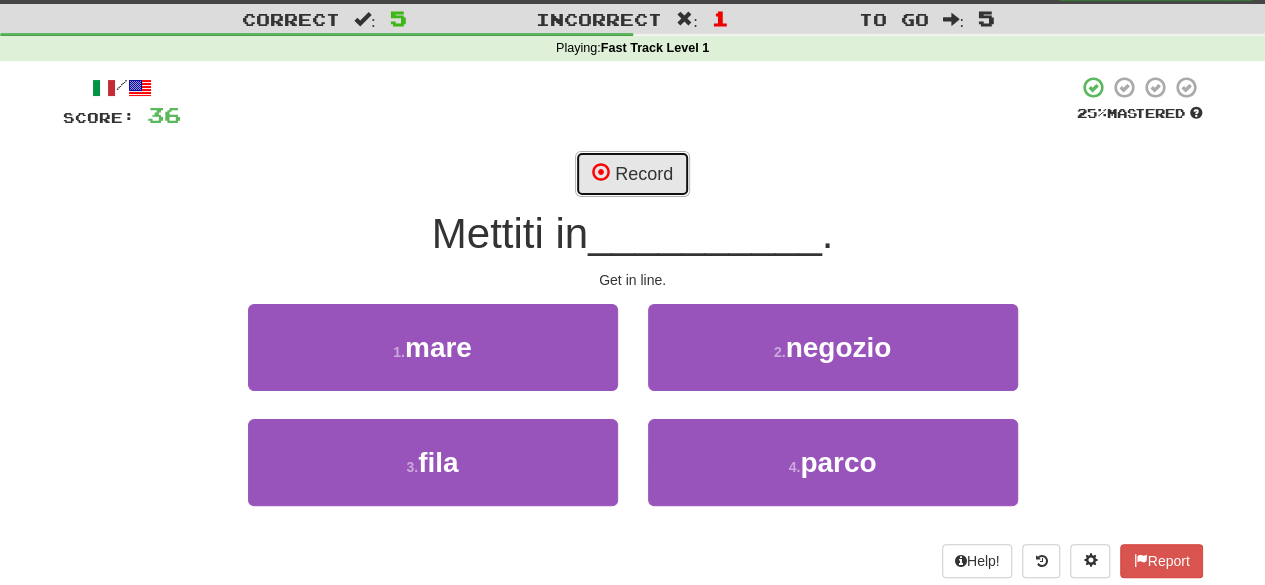 click on "Record" at bounding box center (632, 174) 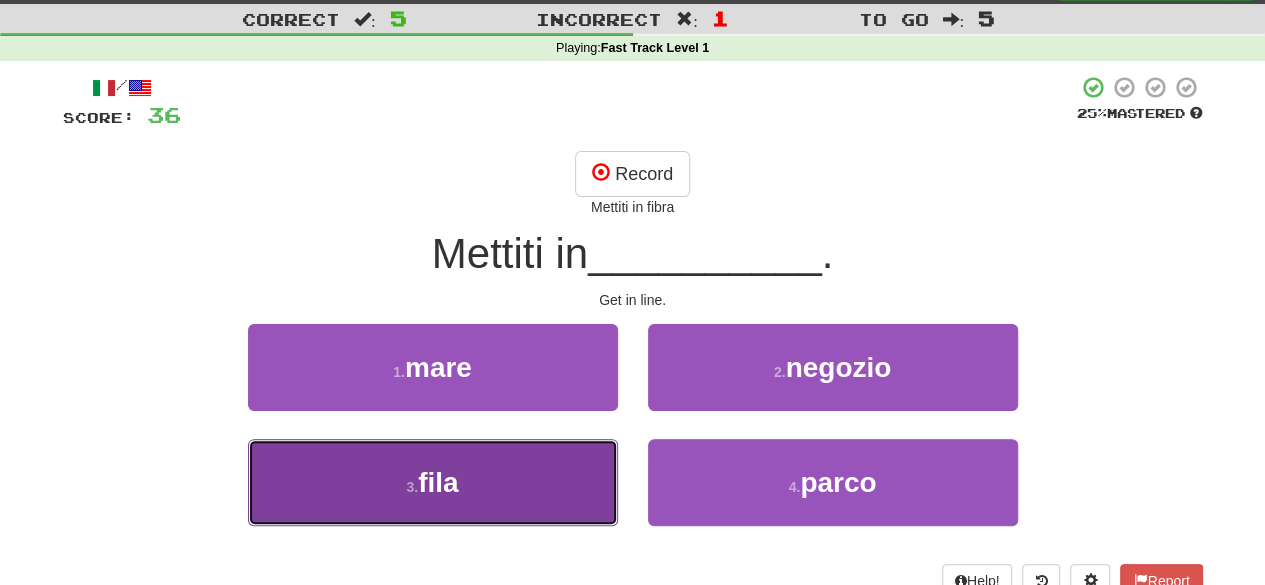 click on "3 .  fila" at bounding box center (433, 482) 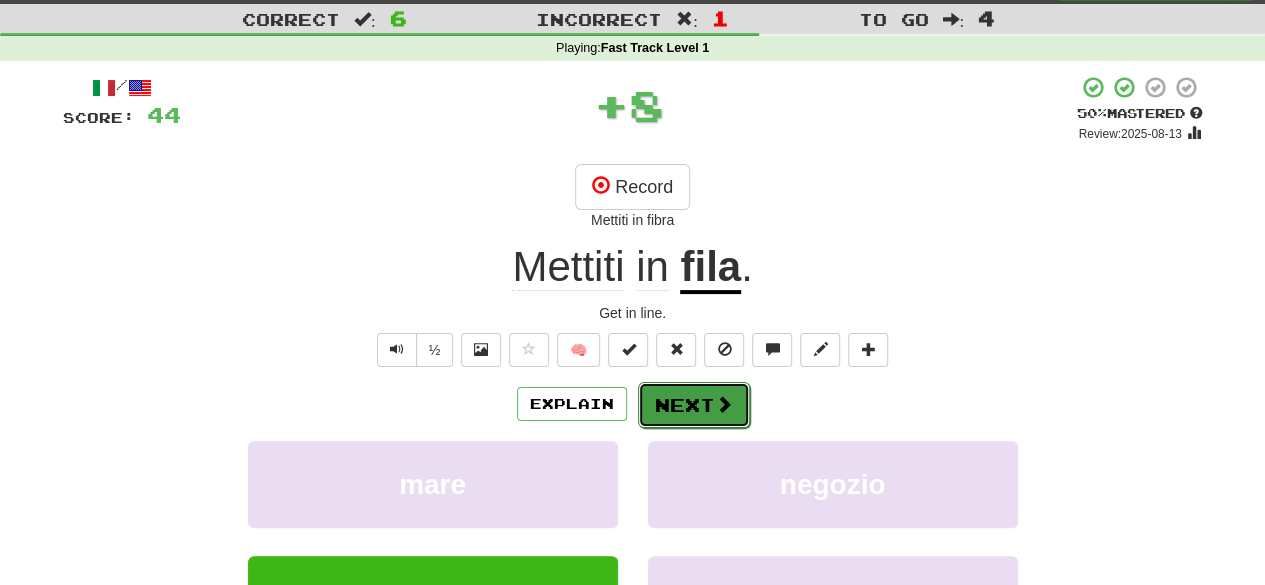 click at bounding box center (724, 404) 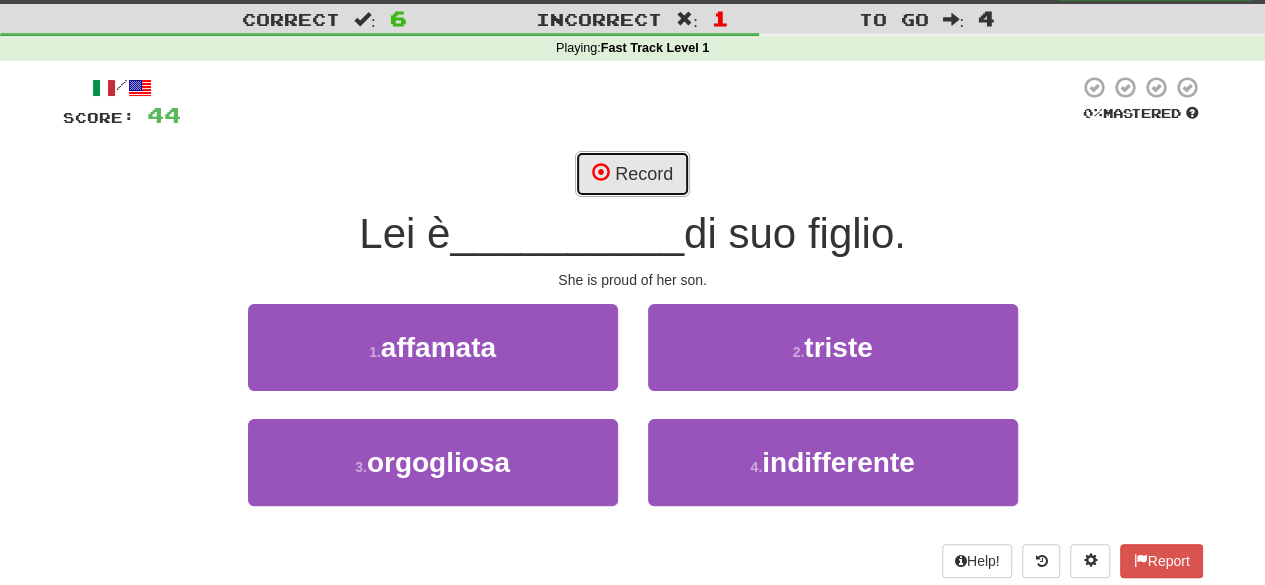 click on "Record" at bounding box center [632, 174] 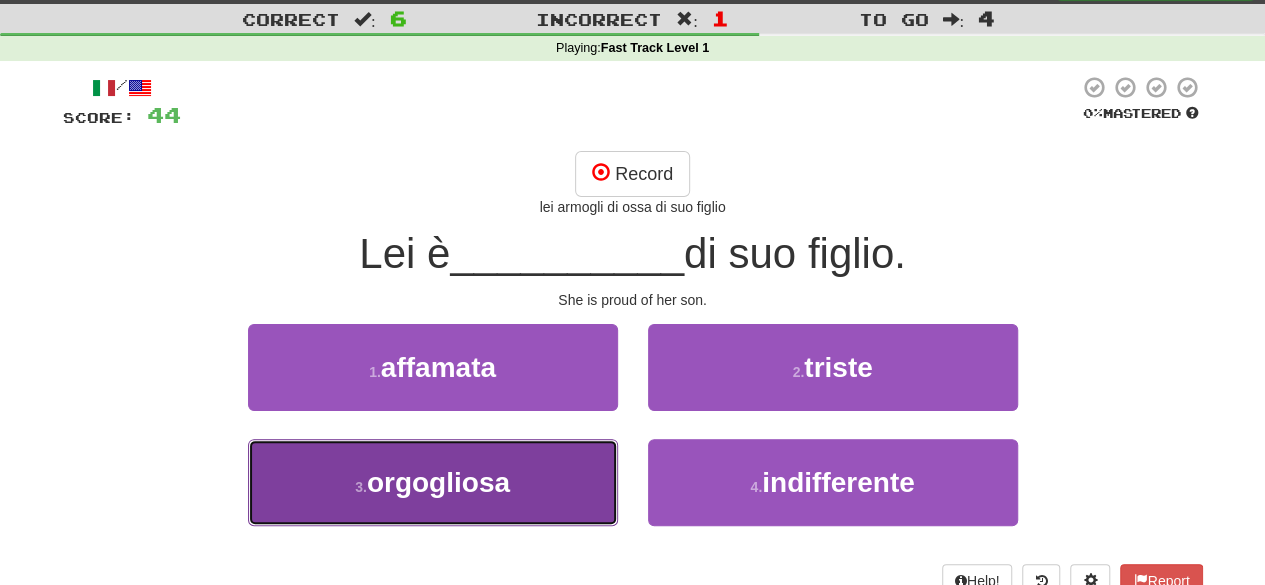 click on "orgogliosa" at bounding box center (438, 482) 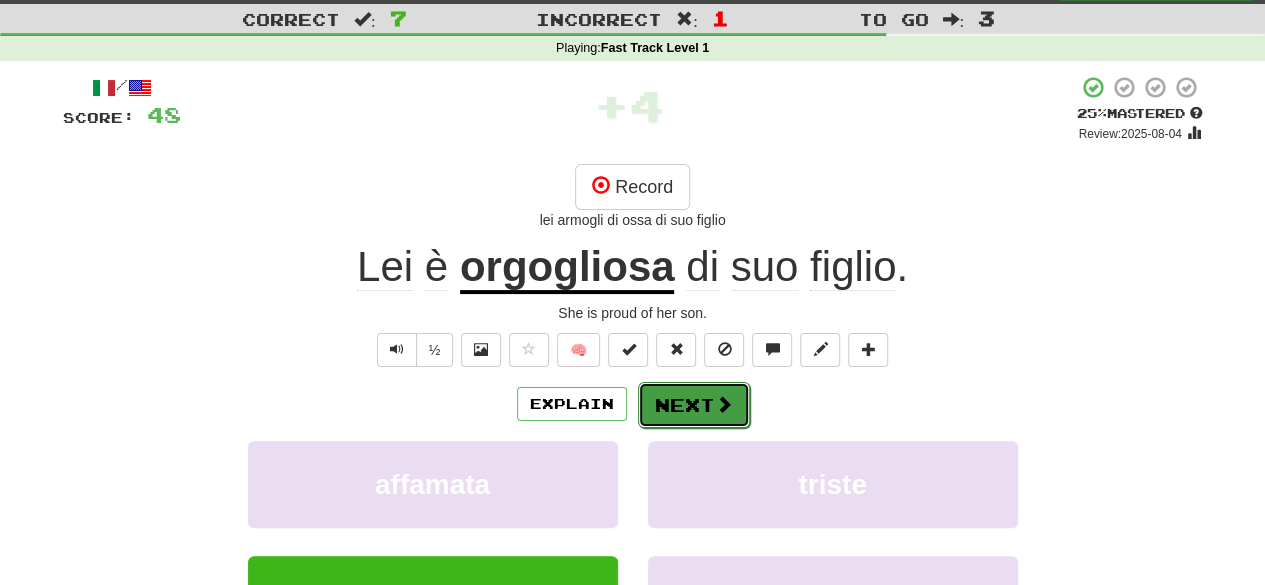 click on "Next" at bounding box center (694, 405) 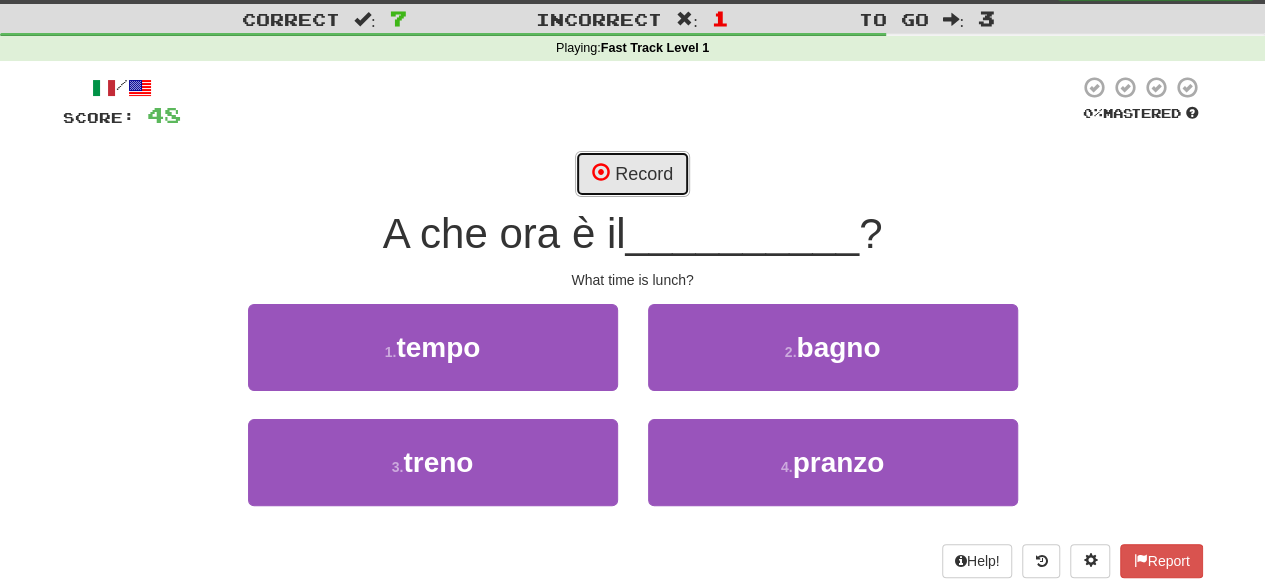click on "Record" at bounding box center (632, 174) 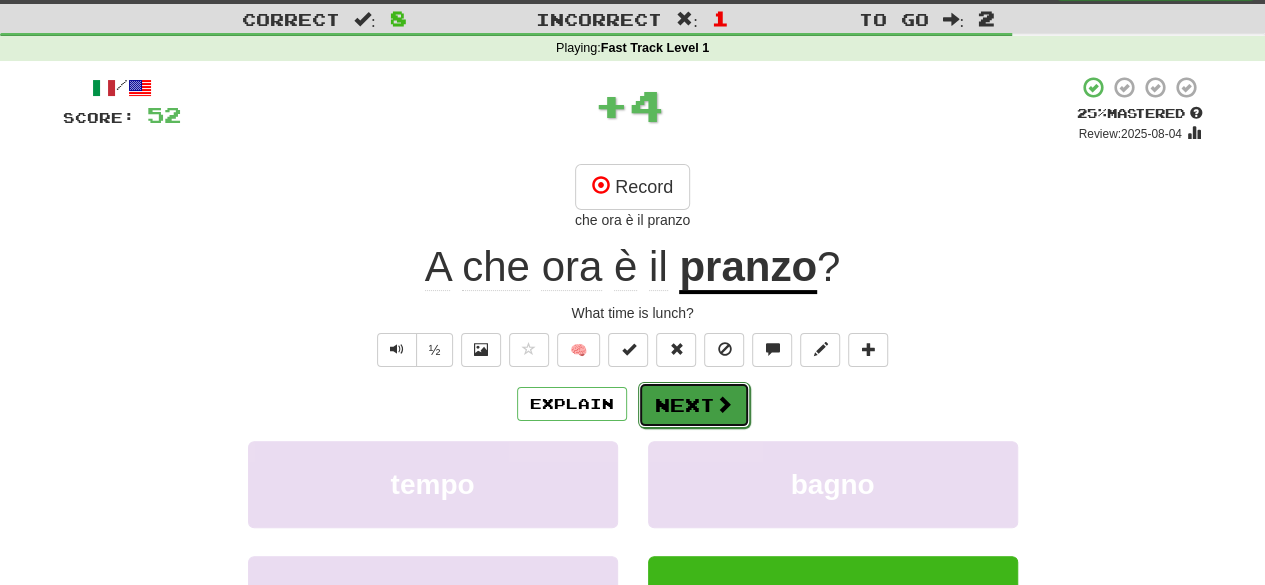 click on "Next" at bounding box center [694, 405] 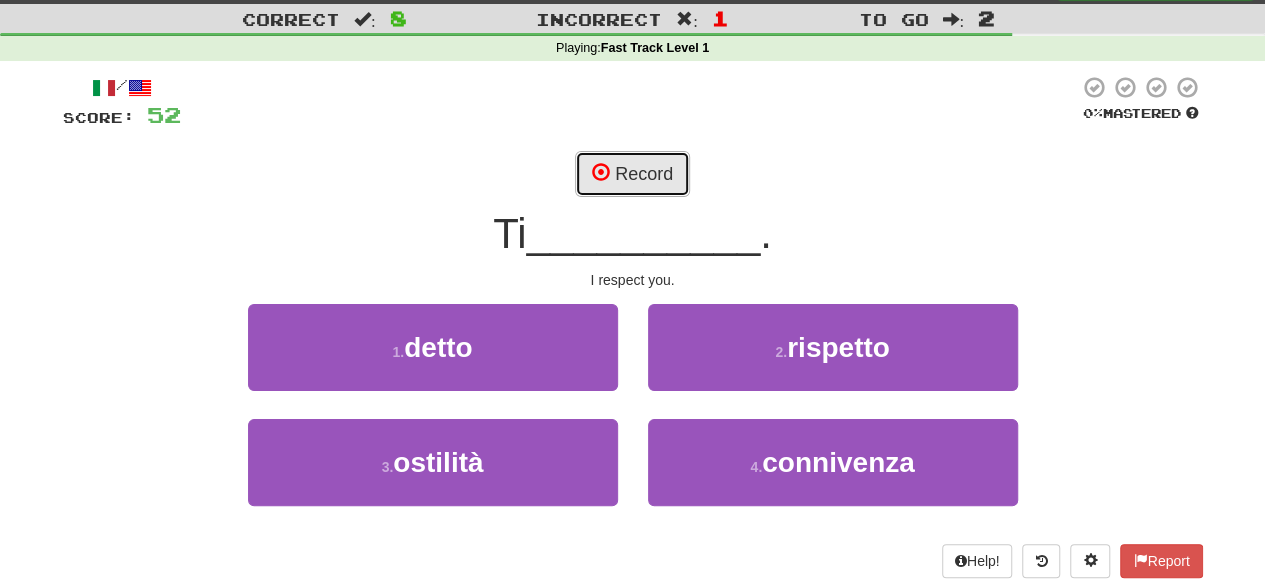 click on "Record" at bounding box center (632, 174) 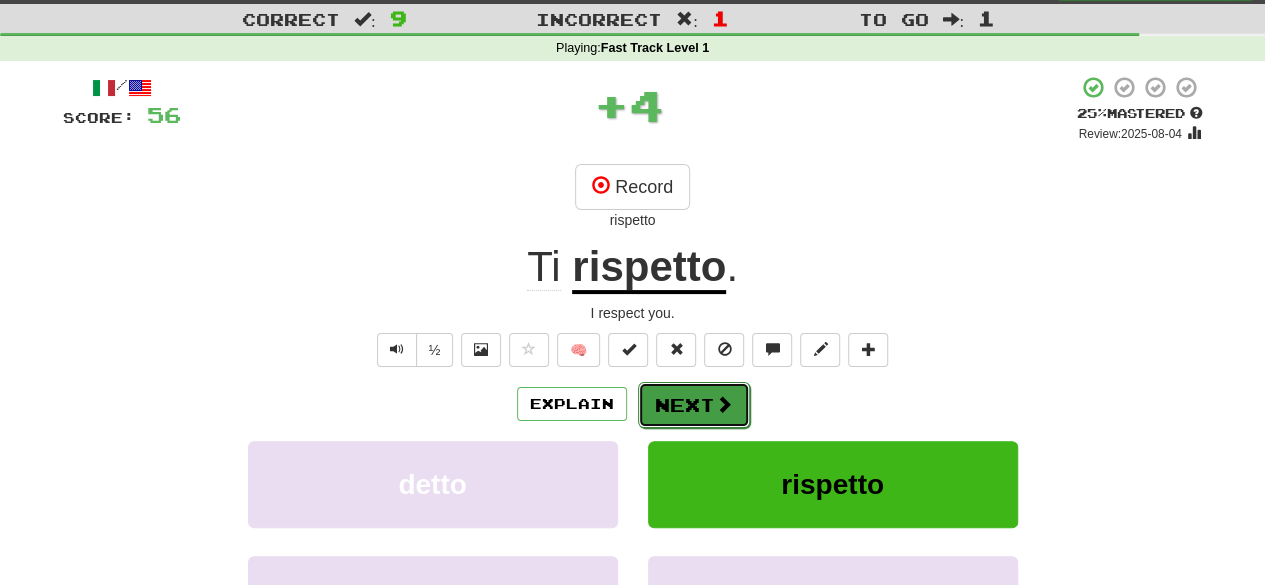 click on "Next" at bounding box center (694, 405) 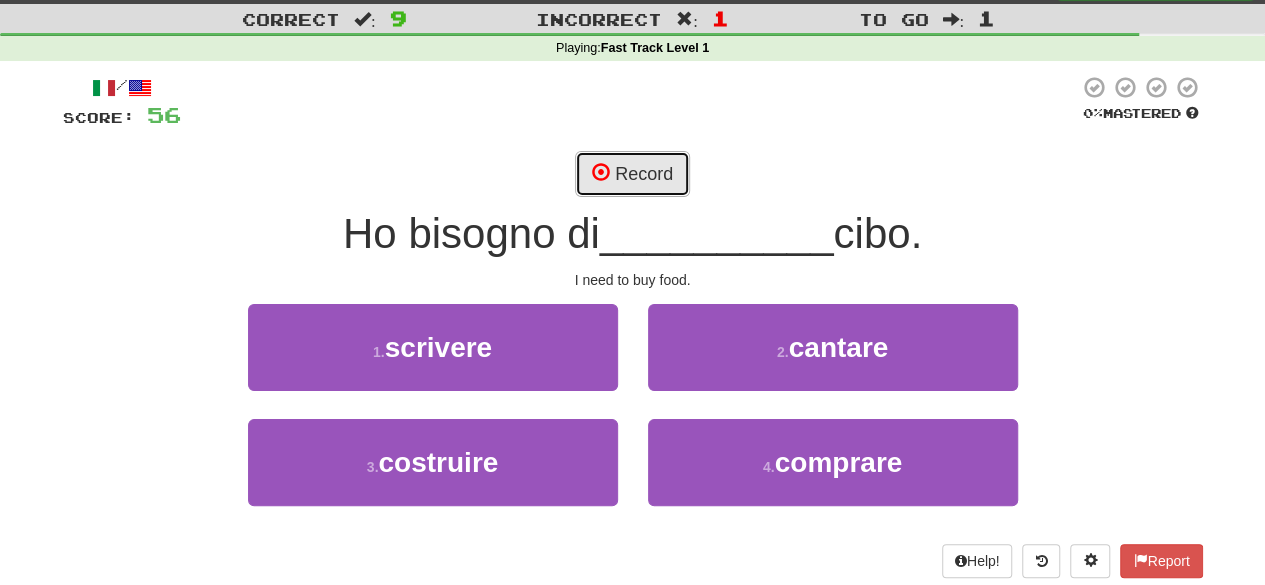 click on "Record" at bounding box center [632, 174] 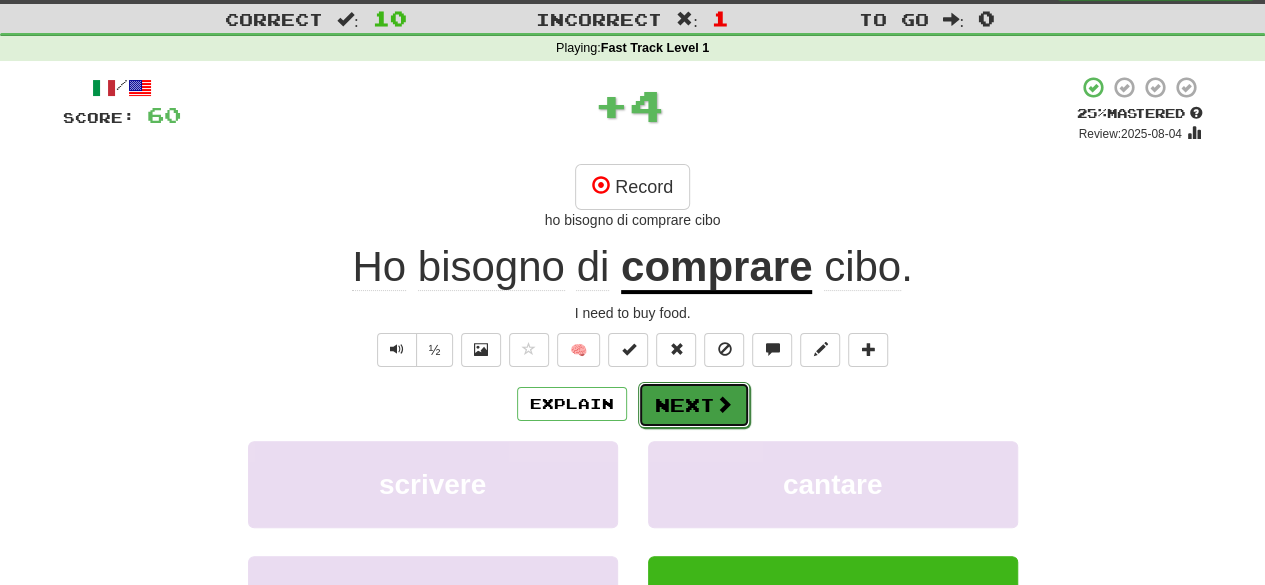 click on "Next" at bounding box center (694, 405) 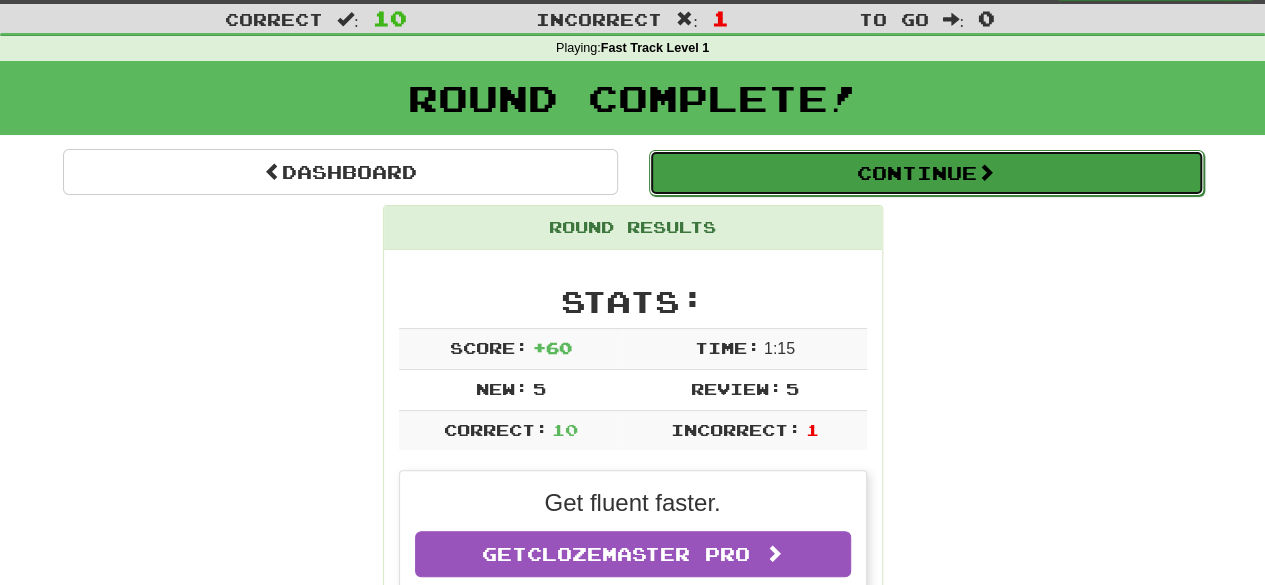 click on "Continue" at bounding box center [926, 173] 